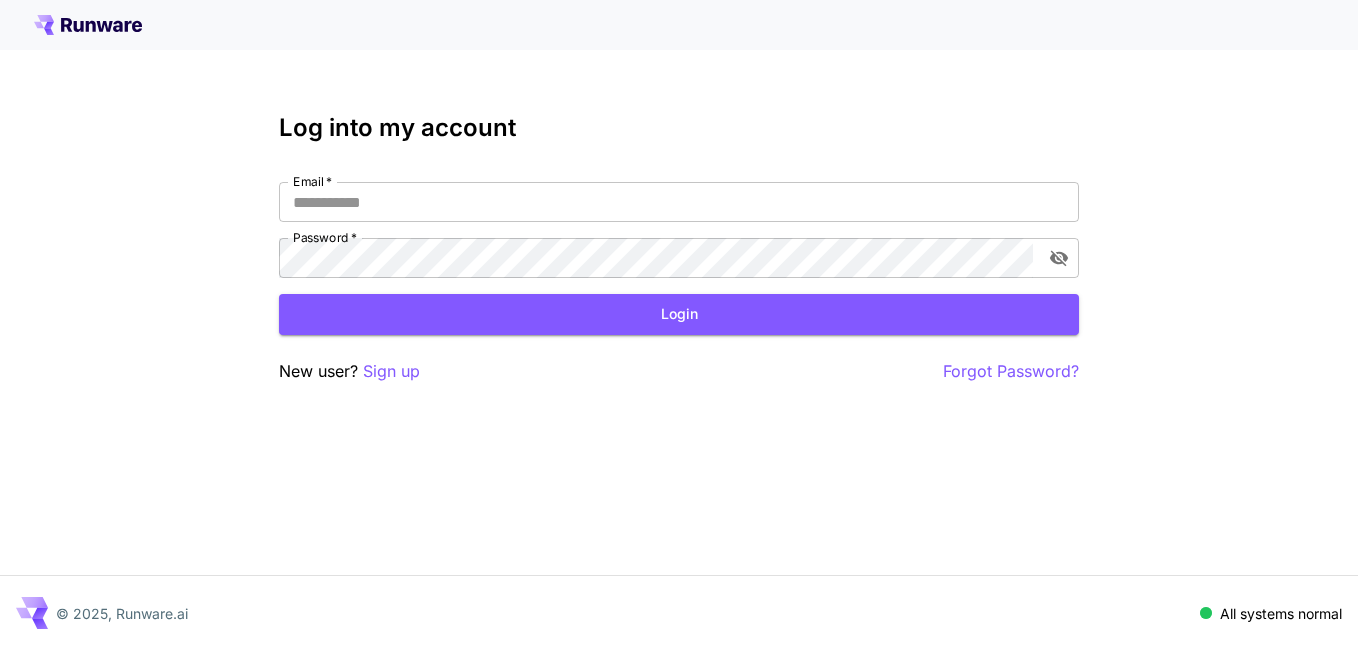 scroll, scrollTop: 0, scrollLeft: 0, axis: both 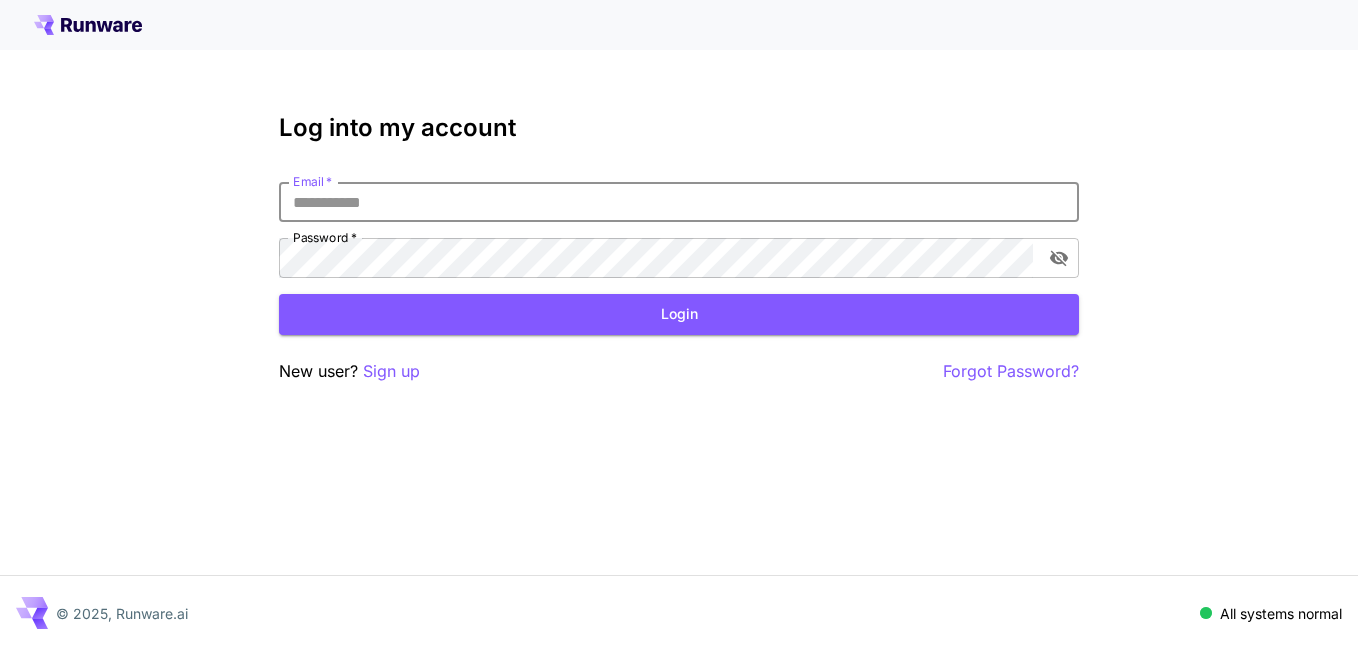 click on "Email   *" at bounding box center [679, 202] 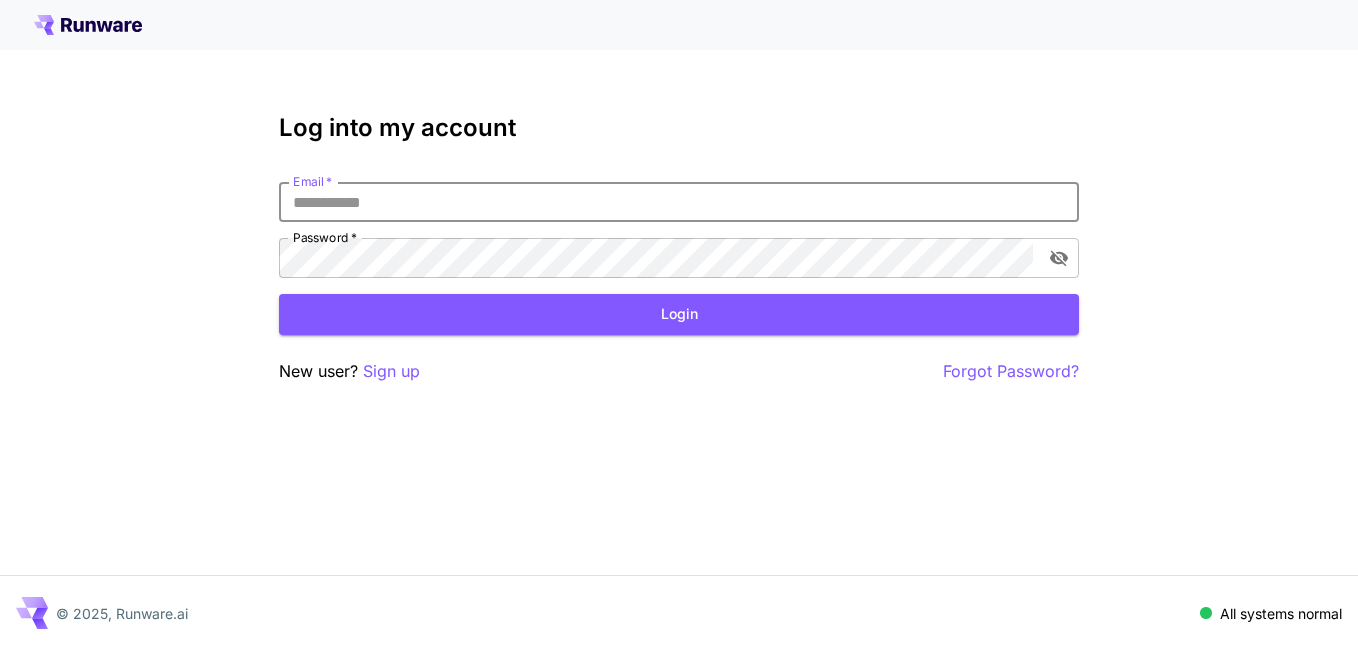 click on "Log into my account Email   * Email   * Password   * Password   * Login New user?   Sign up Forgot Password? © 2025, Runware.ai All systems normal" at bounding box center [679, 325] 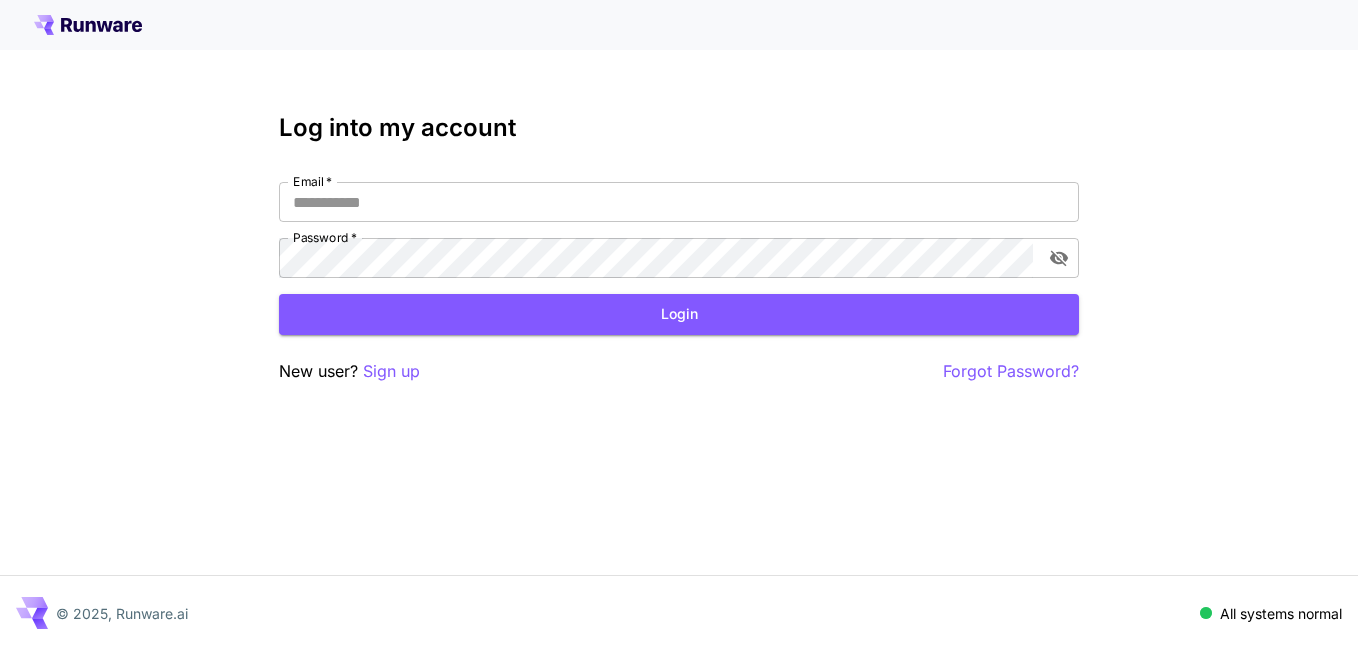 click on "Log into my account Email   * Email   * Password   * Password   * Login New user?   Sign up Forgot Password? © 2025, Runware.ai All systems normal" at bounding box center (679, 325) 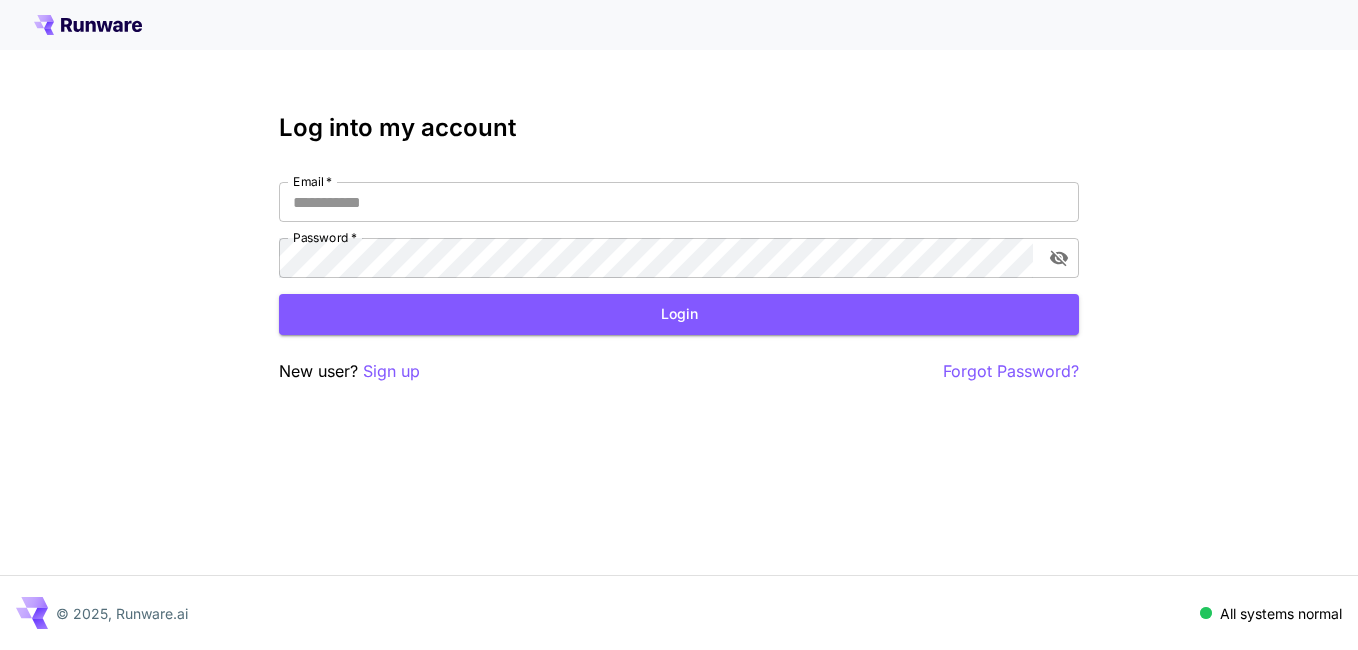 click on "Log into my account Email   * Email   * Password   * Password   * Login New user?   Sign up Forgot Password? © 2025, Runware.ai All systems normal" at bounding box center [679, 325] 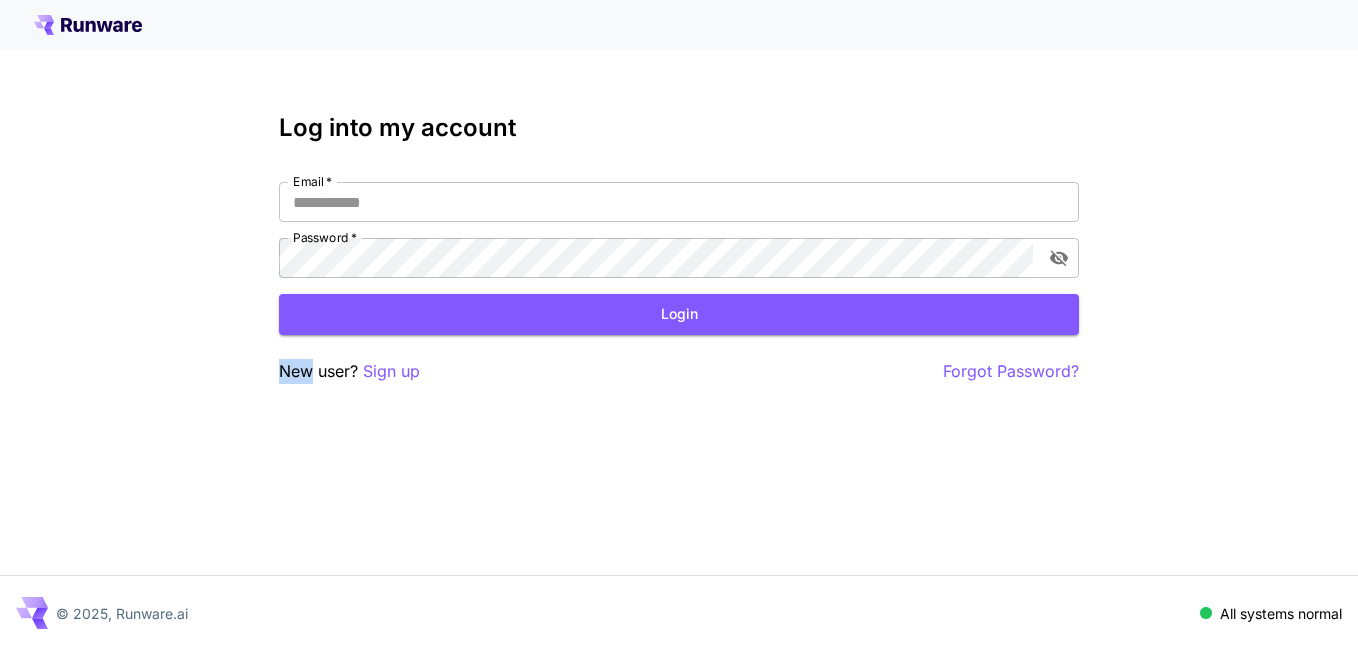 click on "Log into my account Email   * Email   * Password   * Password   * Login New user?   Sign up Forgot Password? © 2025, Runware.ai All systems normal" at bounding box center [679, 325] 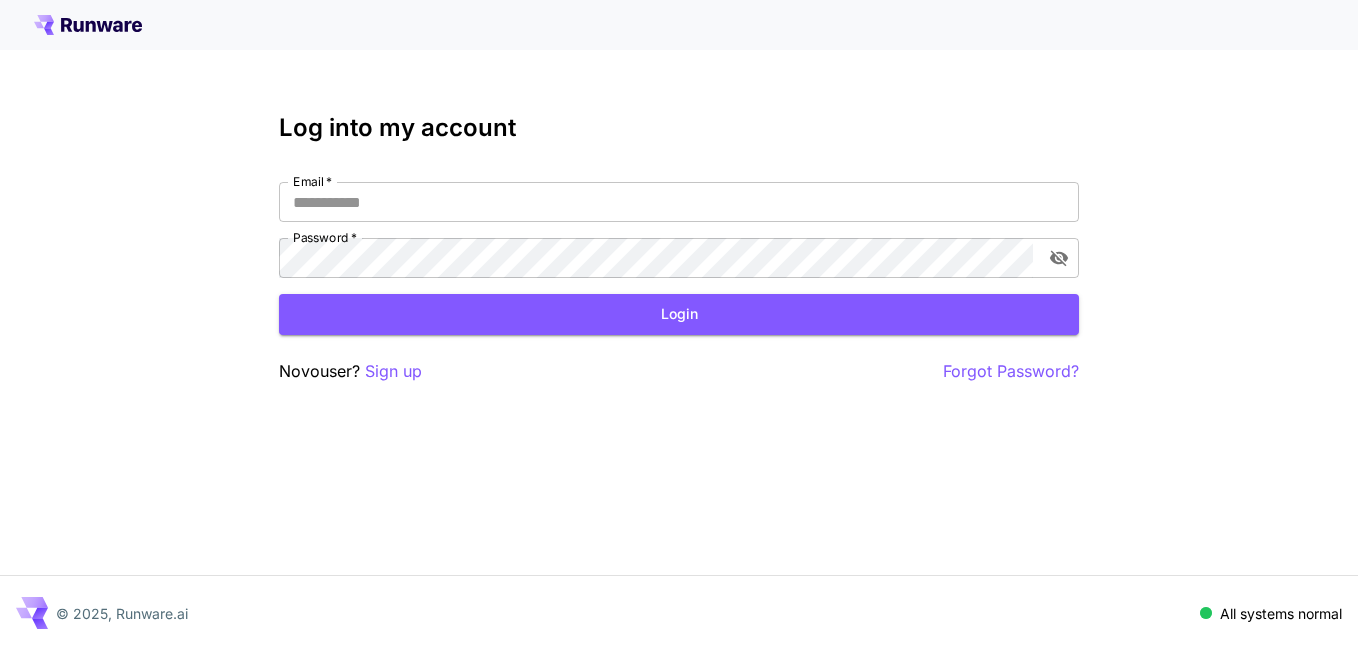 click on "Log into my account Email   * Email   * Password   * Password   * Login Novo  user?   Sign up Forgot Password? © 2025, [DOMAIN] All systems normal" at bounding box center (679, 325) 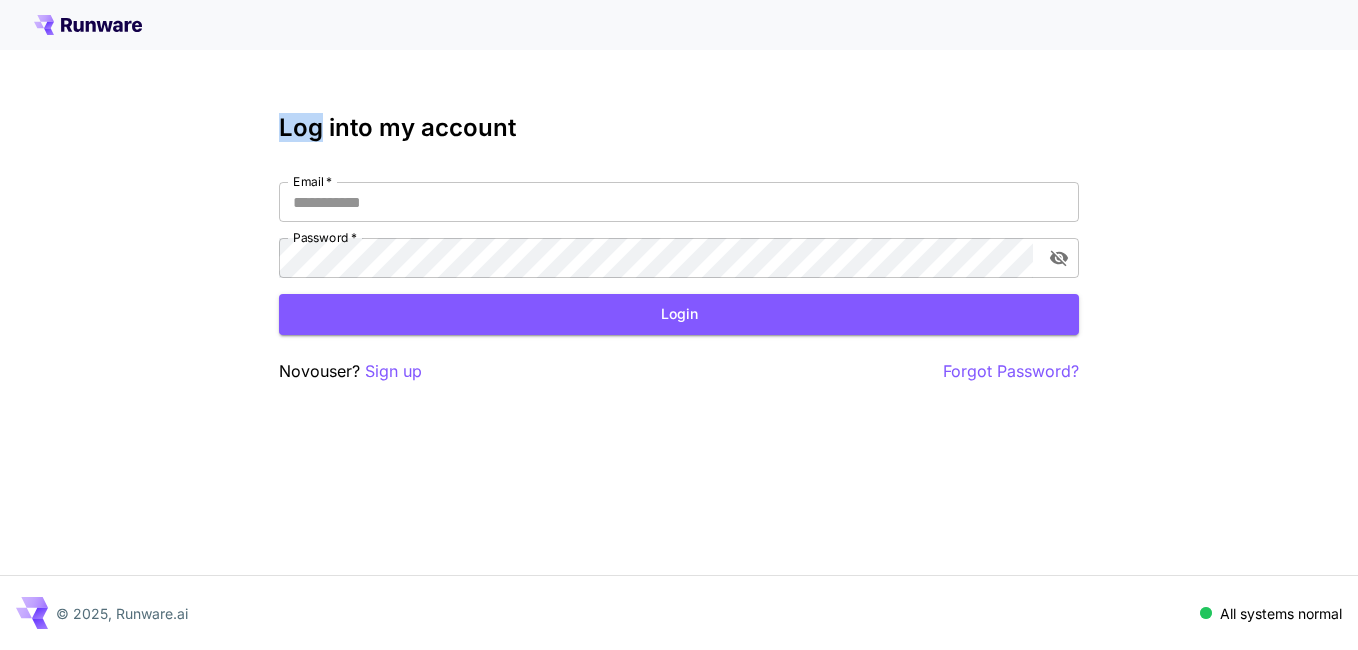 click on "Log into my account Email   * Email   * Password   * Password   * Login Novo  user?   Sign up Forgot Password? © 2025, [DOMAIN] All systems normal" at bounding box center [679, 325] 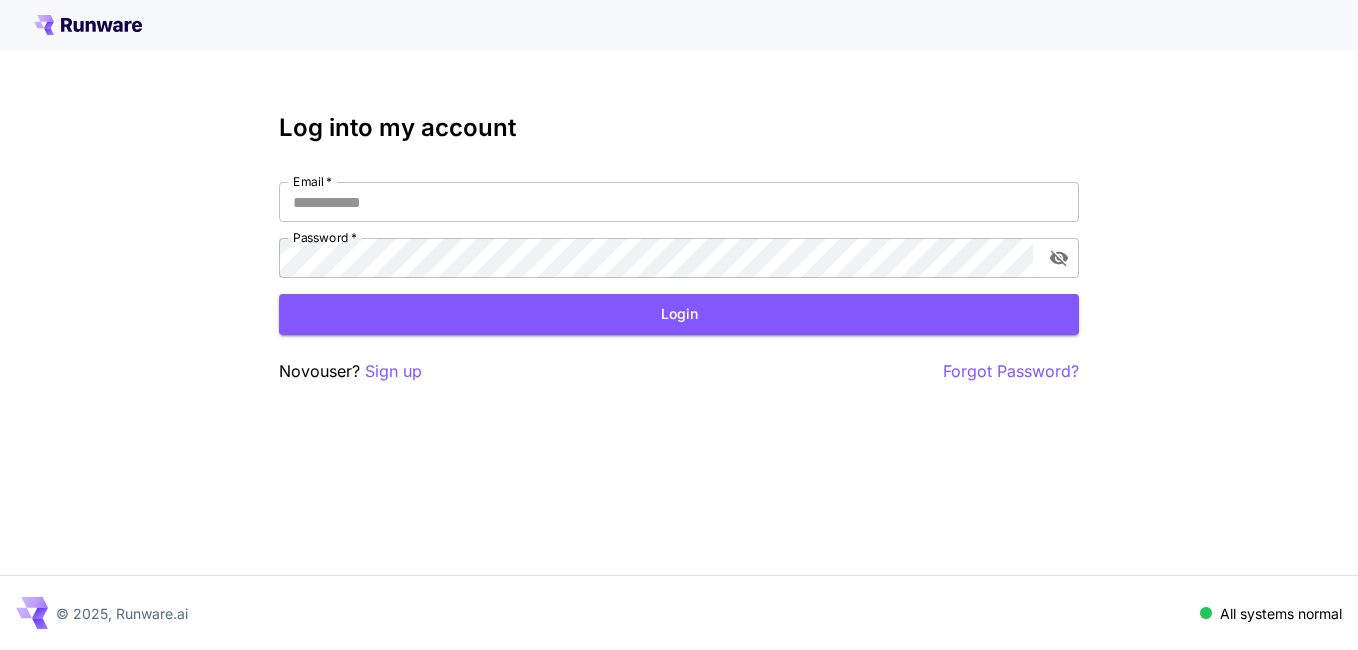 drag, startPoint x: 1286, startPoint y: 214, endPoint x: 1241, endPoint y: 287, distance: 85.75546 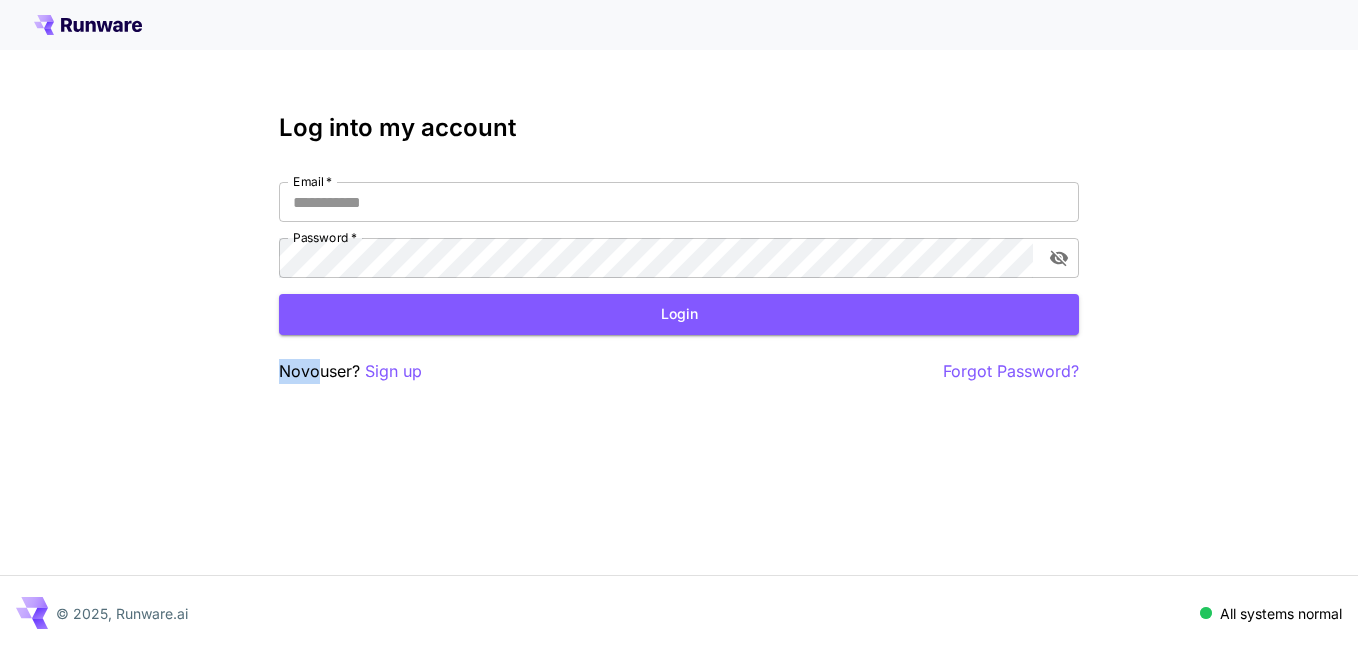 click on "Log into my account Email   * Email   * Password   * Password   * Login Novo  user?   Sign up Forgot Password? © 2025, [DOMAIN] All systems normal" at bounding box center (679, 325) 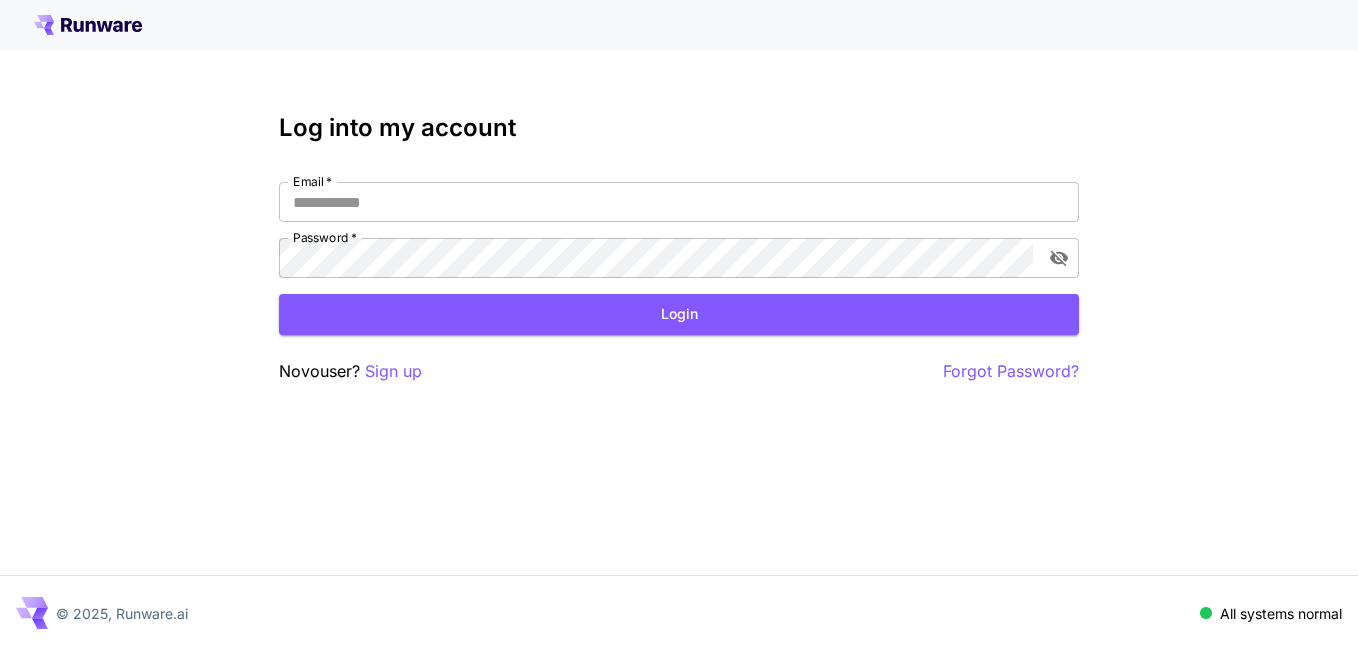 drag, startPoint x: 1241, startPoint y: 287, endPoint x: 1219, endPoint y: 244, distance: 48.30114 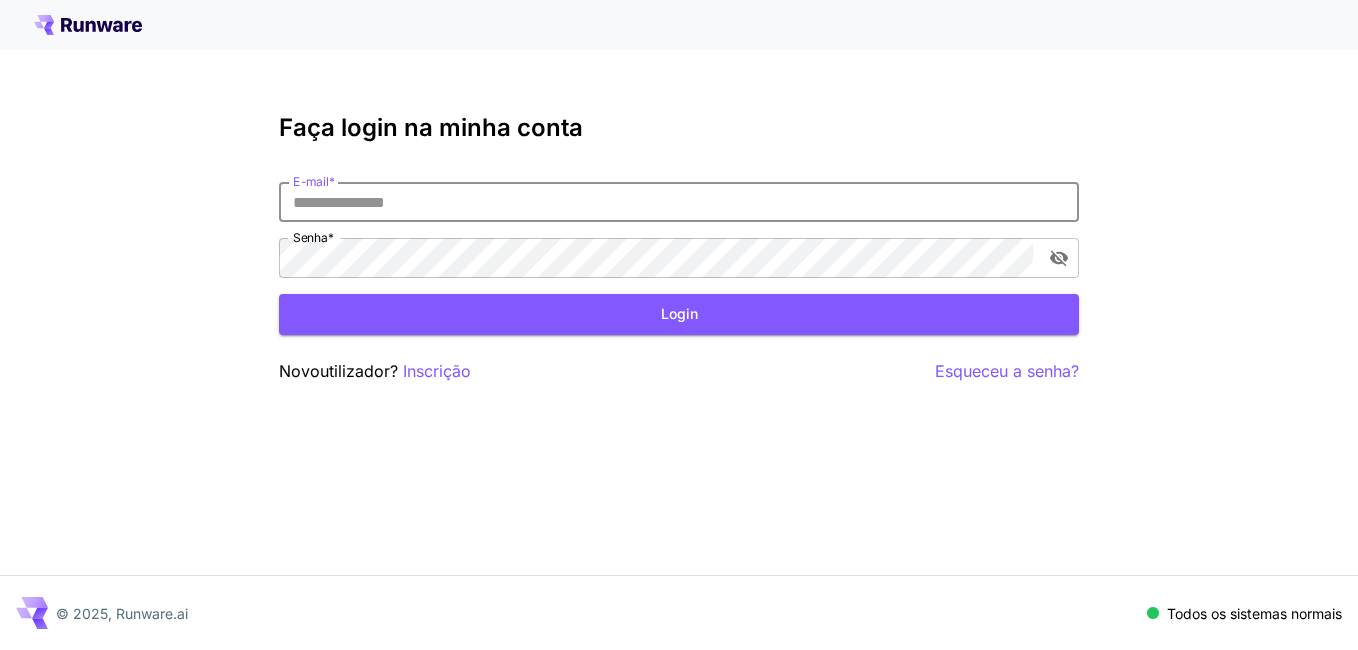 click on "E-mail  *" at bounding box center (679, 202) 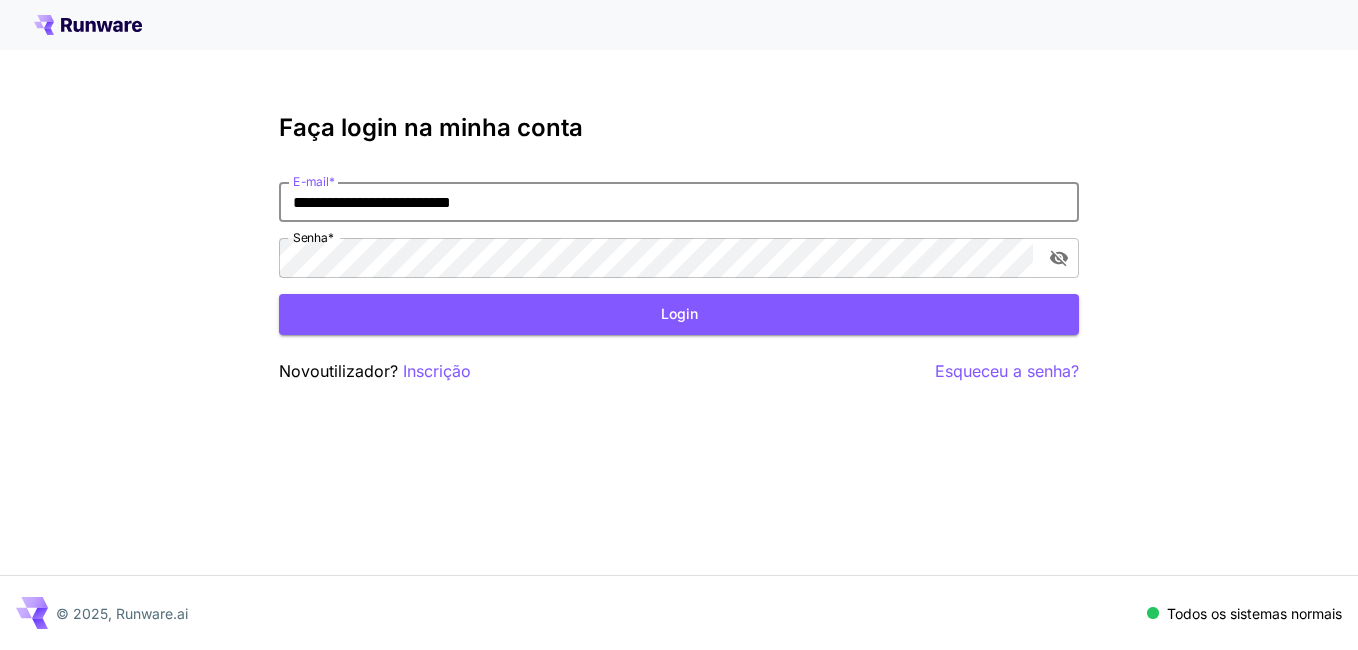 type on "**********" 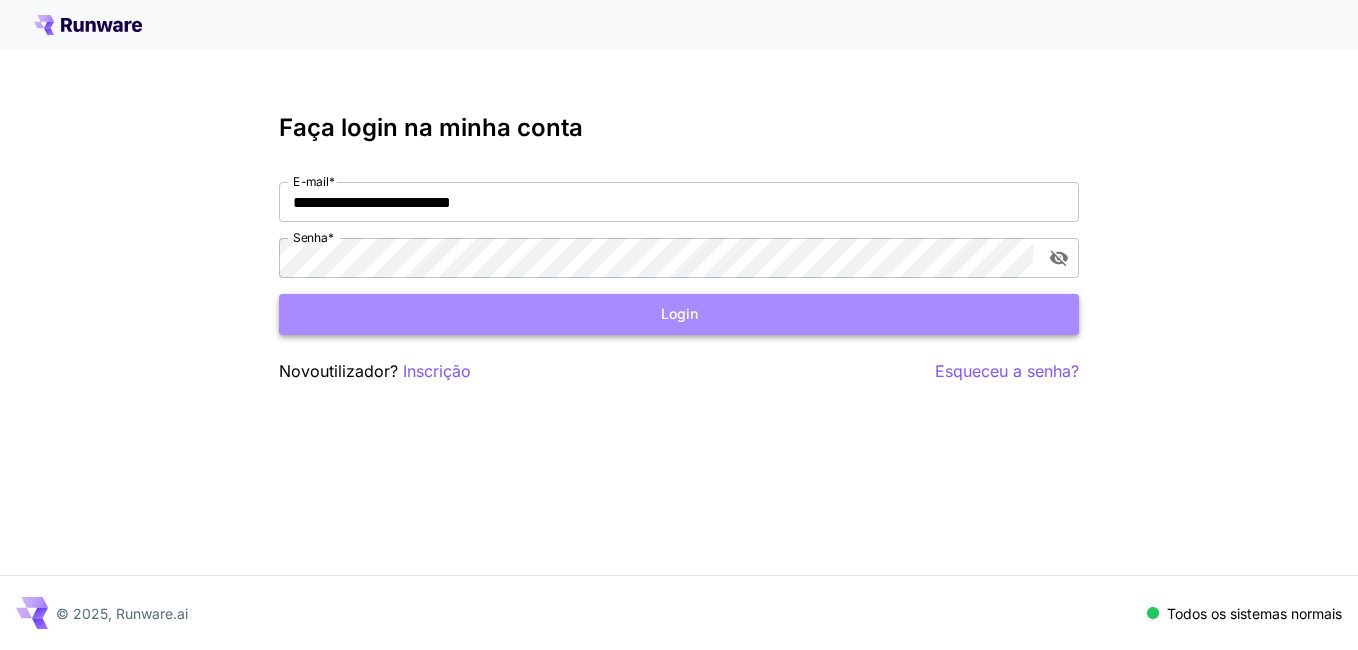 click on "Login" at bounding box center (679, 314) 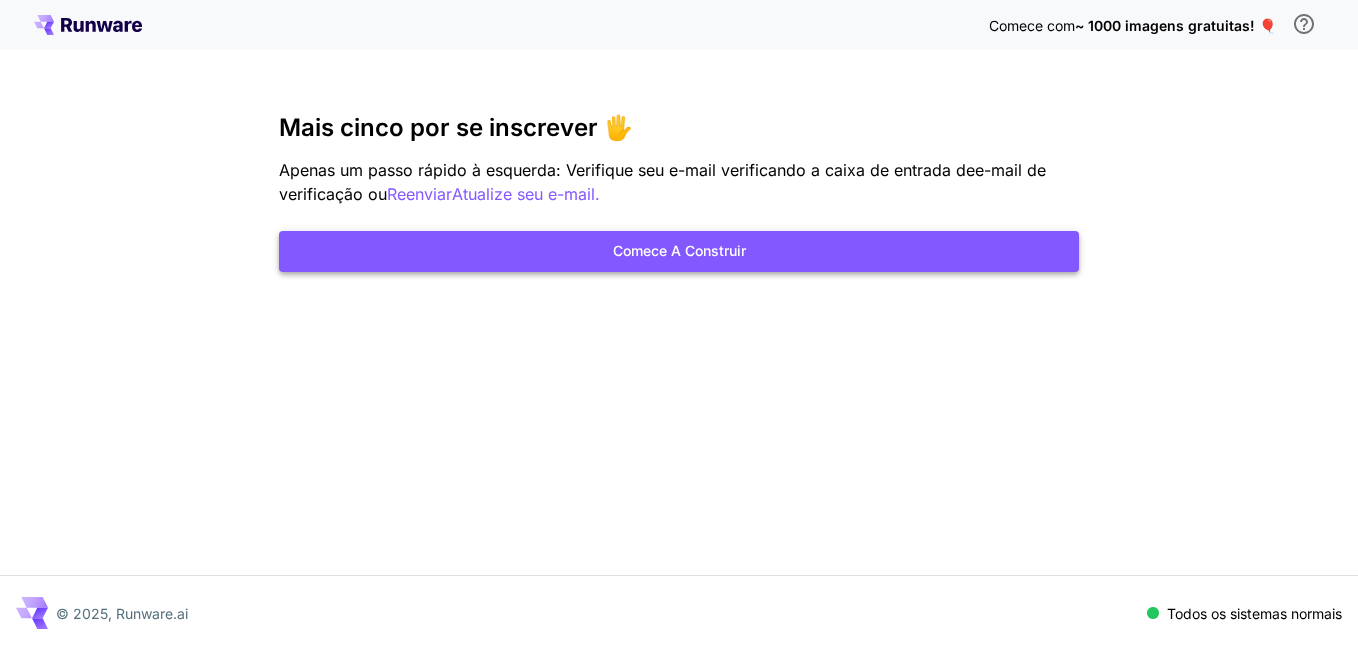 click on "Comece a construir" at bounding box center (679, 251) 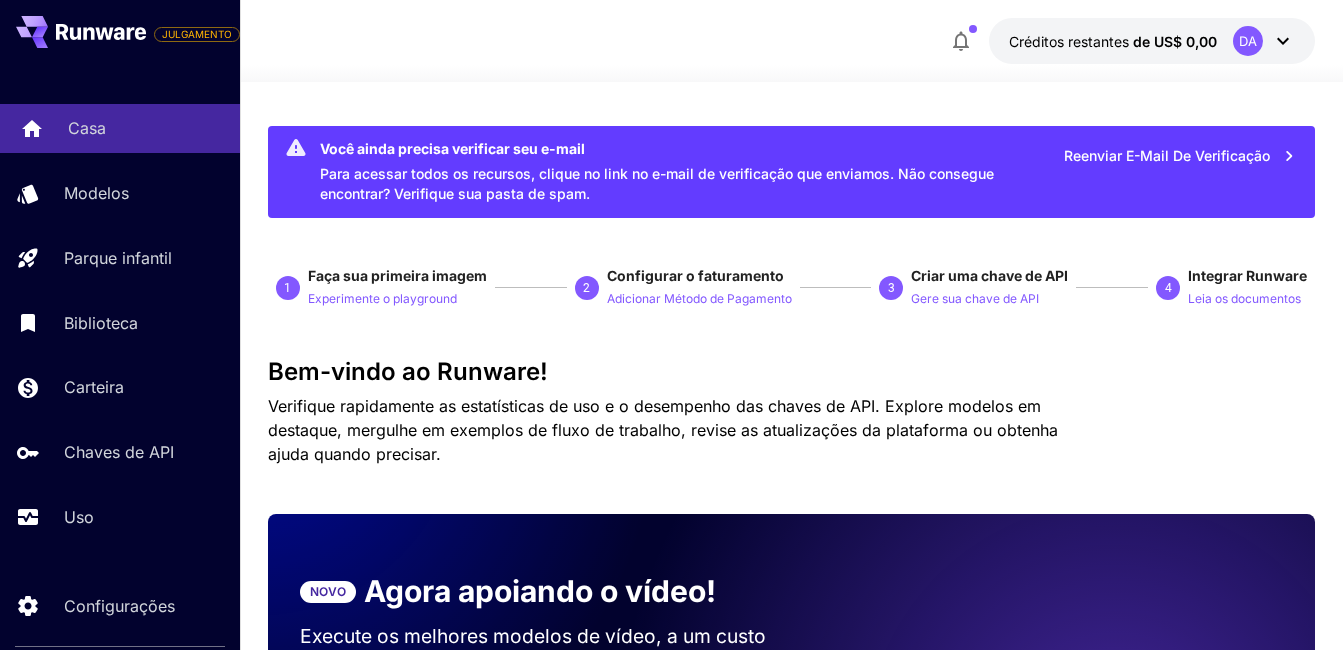 click on "Casa" at bounding box center [87, 128] 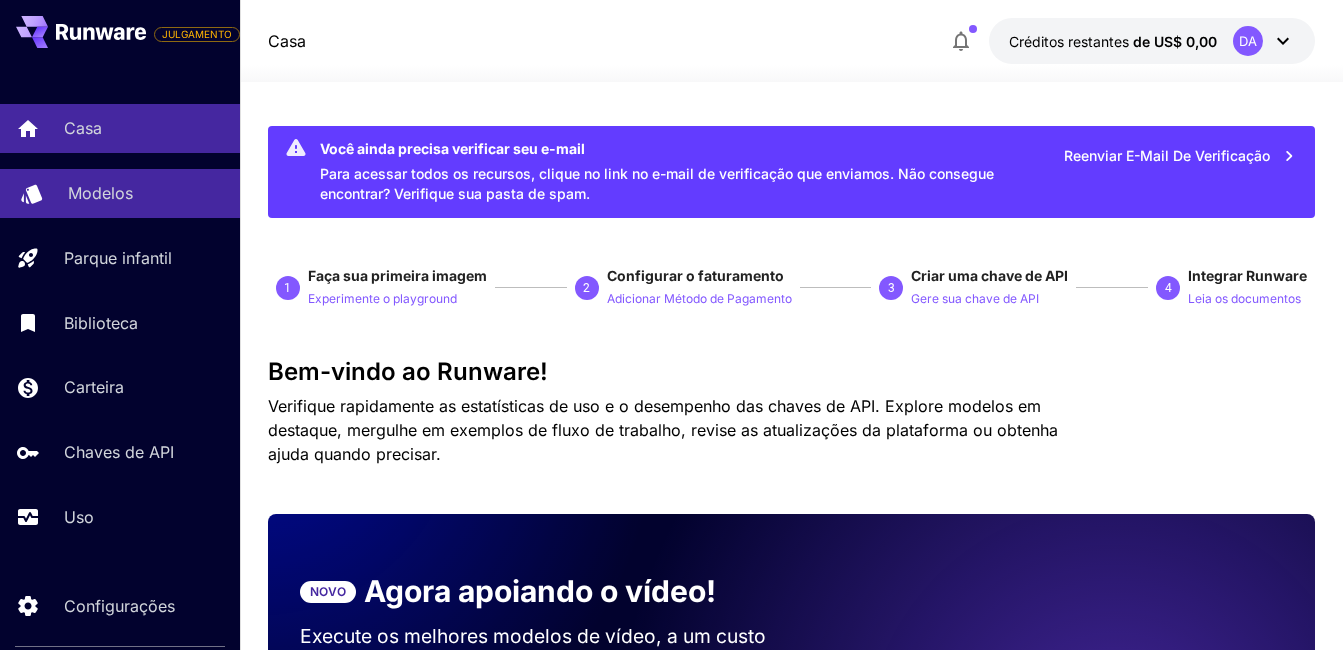 click on "Modelos" at bounding box center (120, 193) 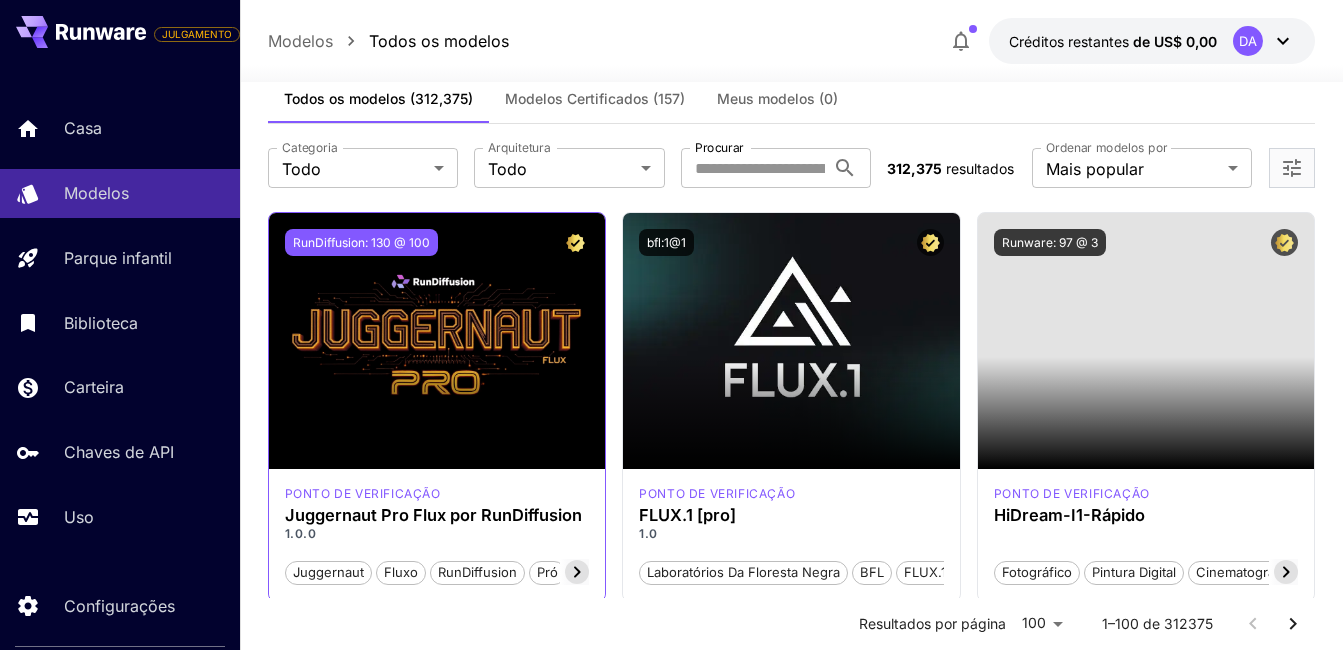 scroll, scrollTop: 0, scrollLeft: 0, axis: both 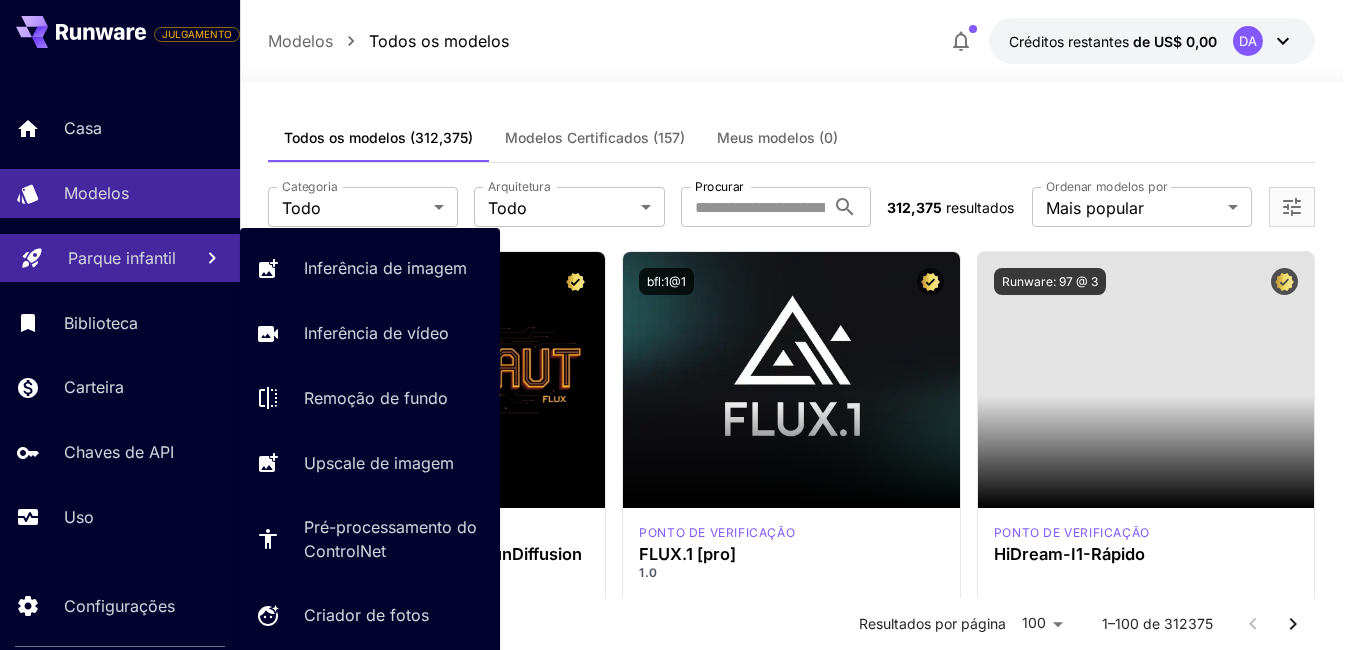 click on "Parque infantil" at bounding box center [122, 258] 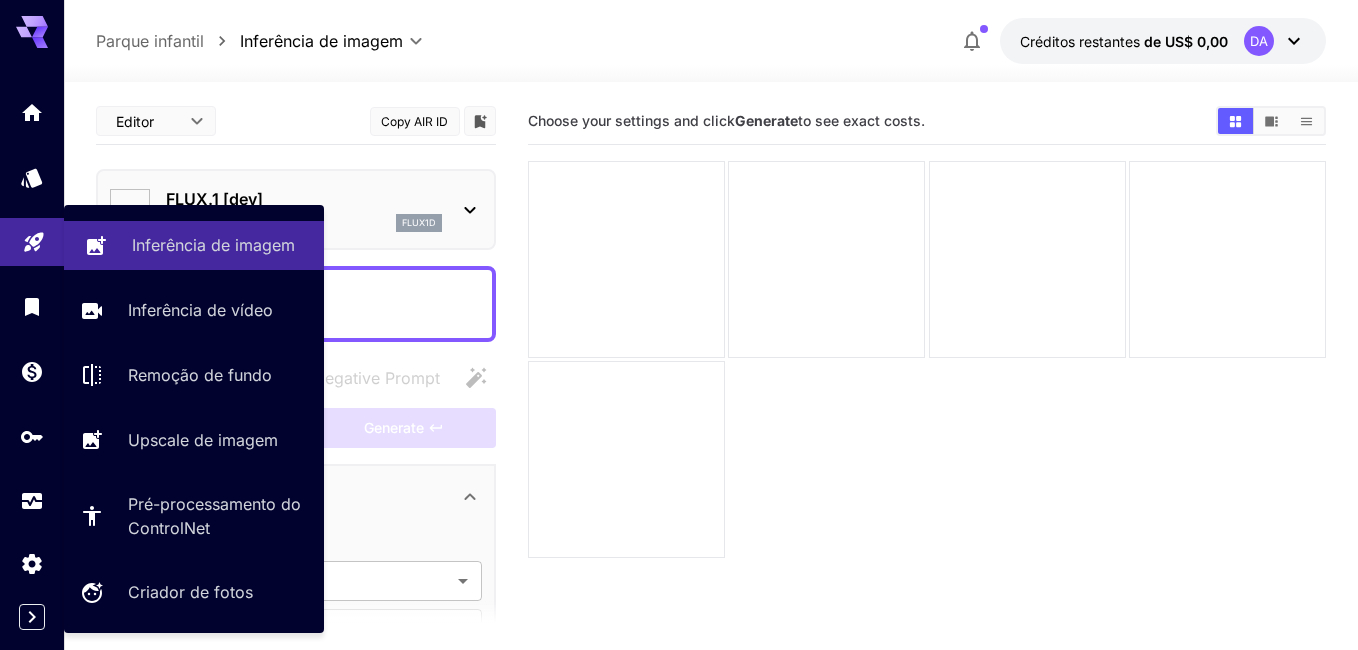 type on "**********" 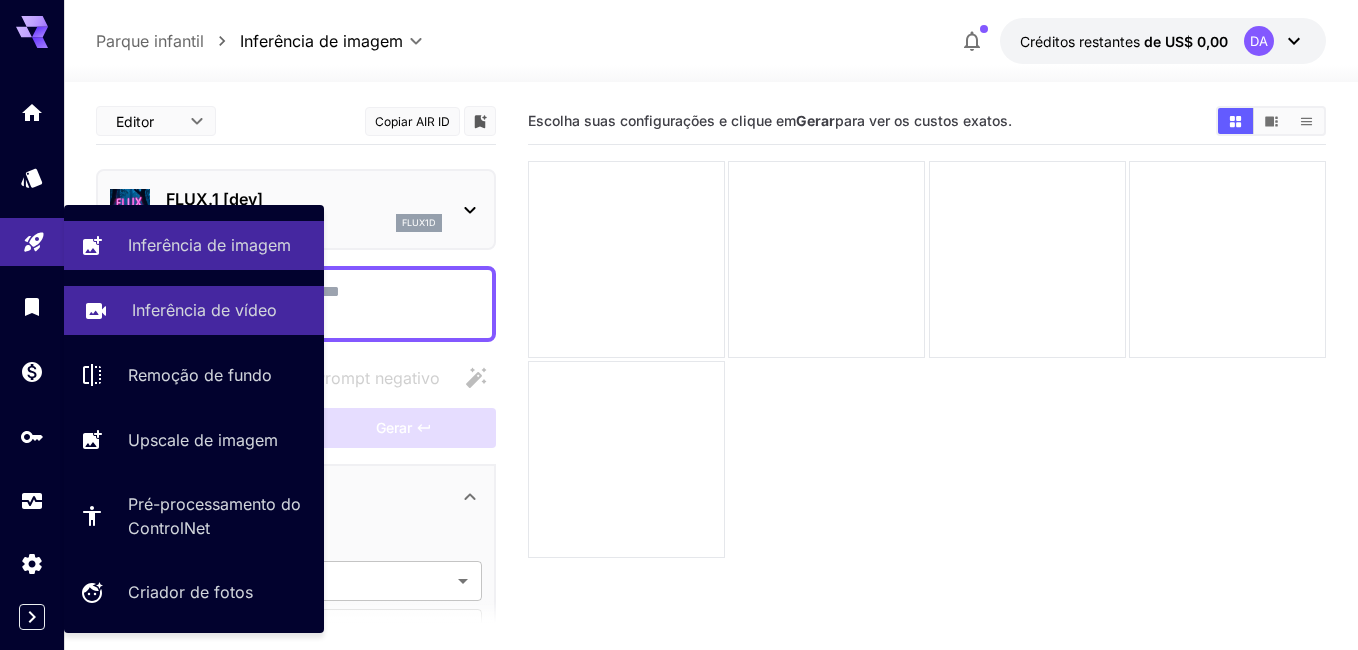 click on "Inferência de vídeo" at bounding box center (204, 310) 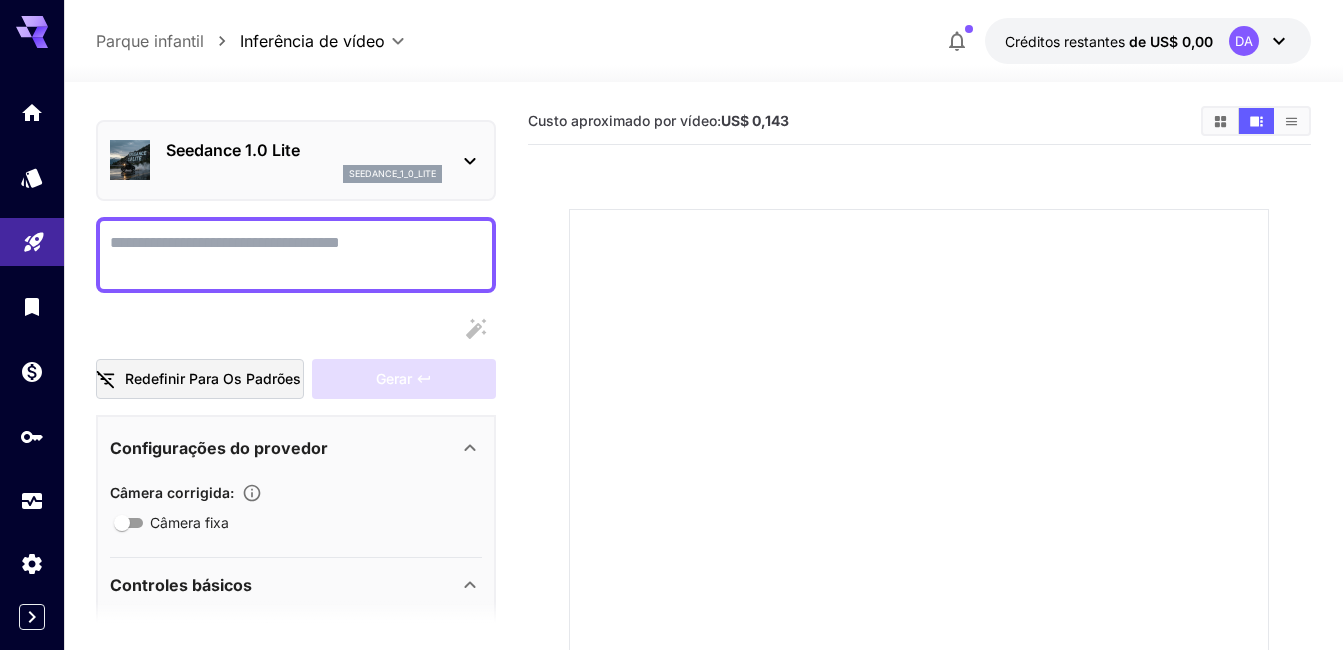 scroll, scrollTop: 54, scrollLeft: 0, axis: vertical 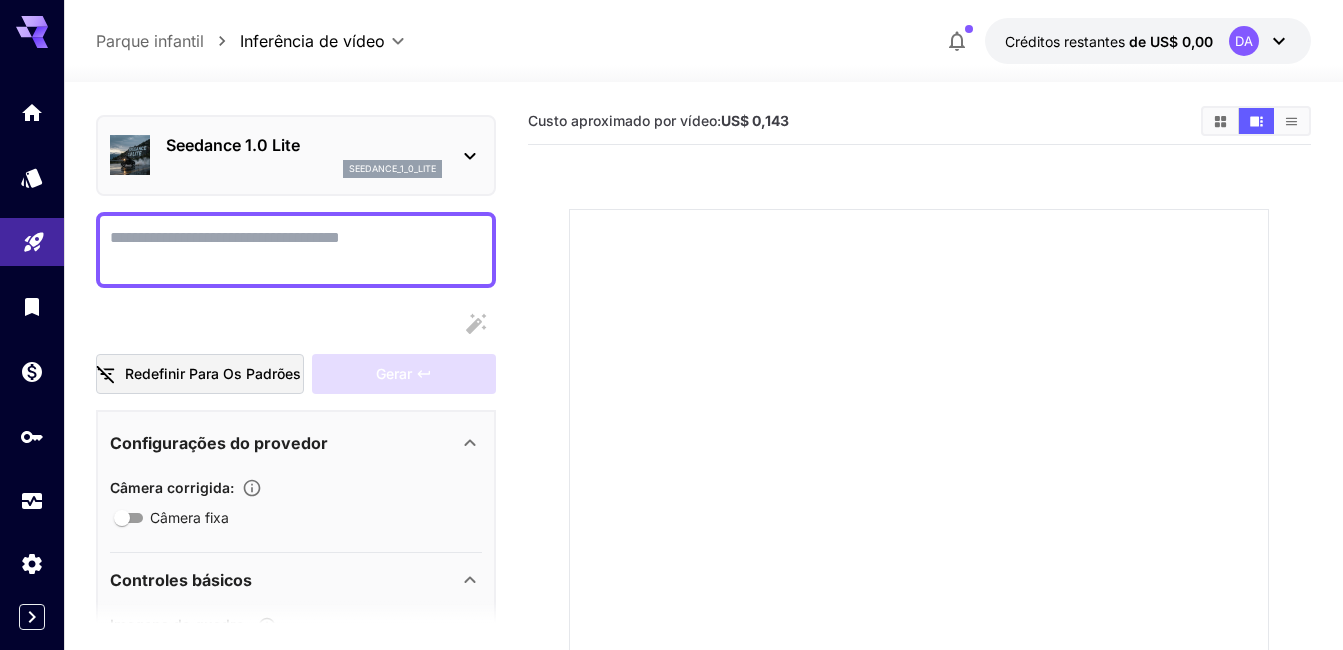 click on "Câmera fixa" at bounding box center [296, 250] 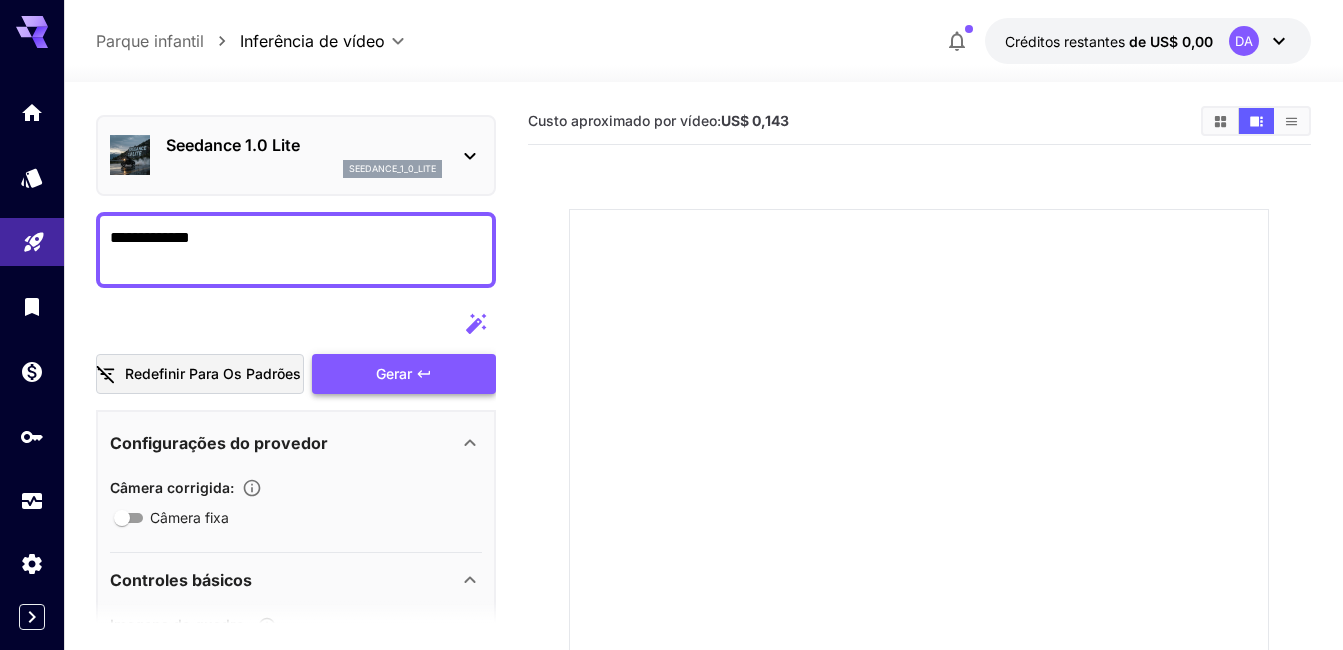 type on "**********" 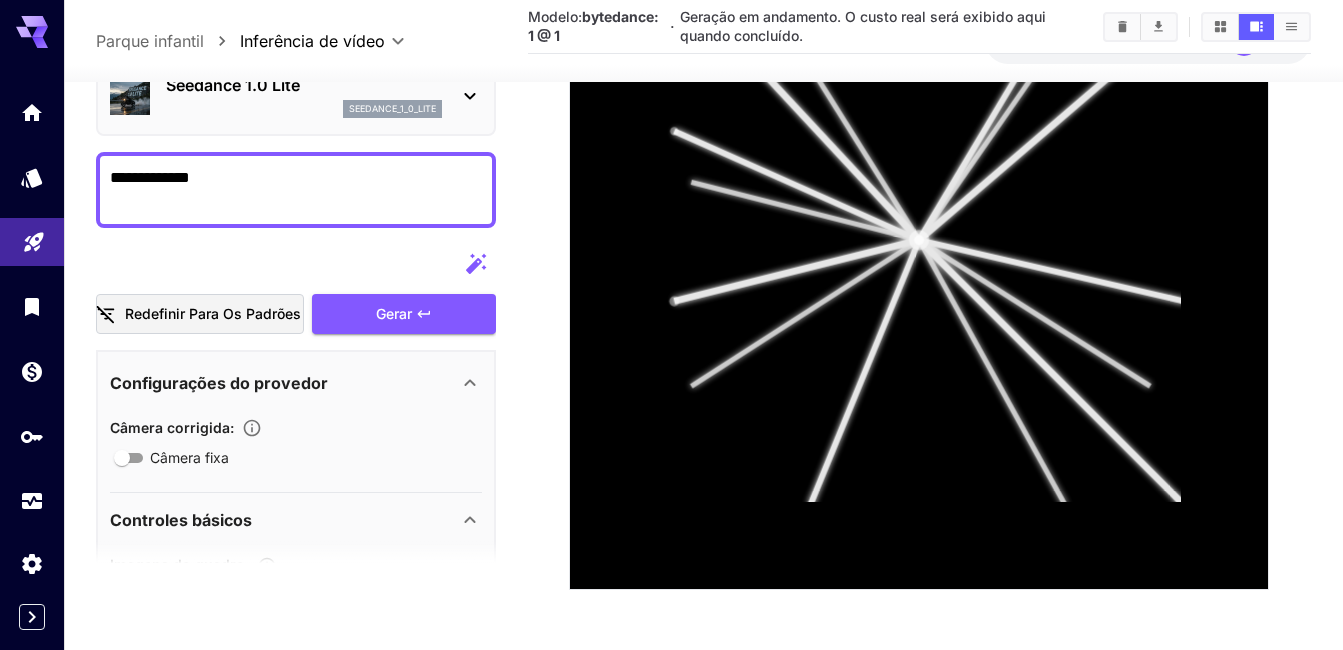 scroll, scrollTop: 0, scrollLeft: 0, axis: both 